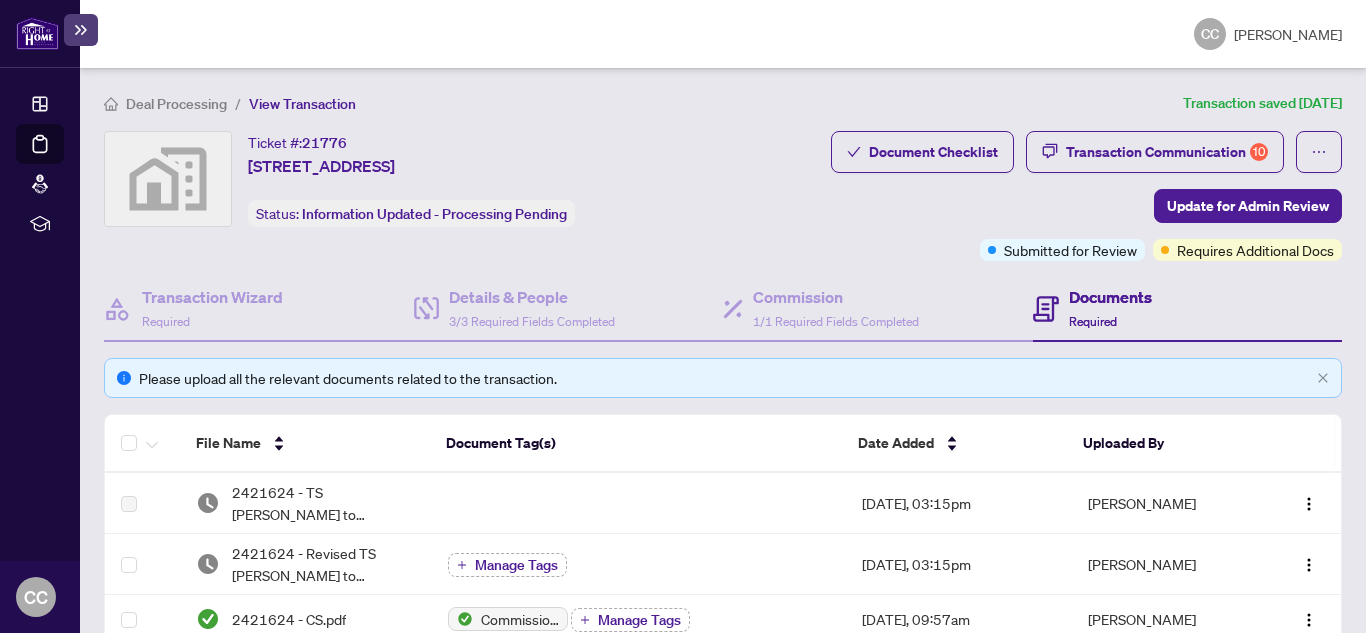scroll, scrollTop: 0, scrollLeft: 0, axis: both 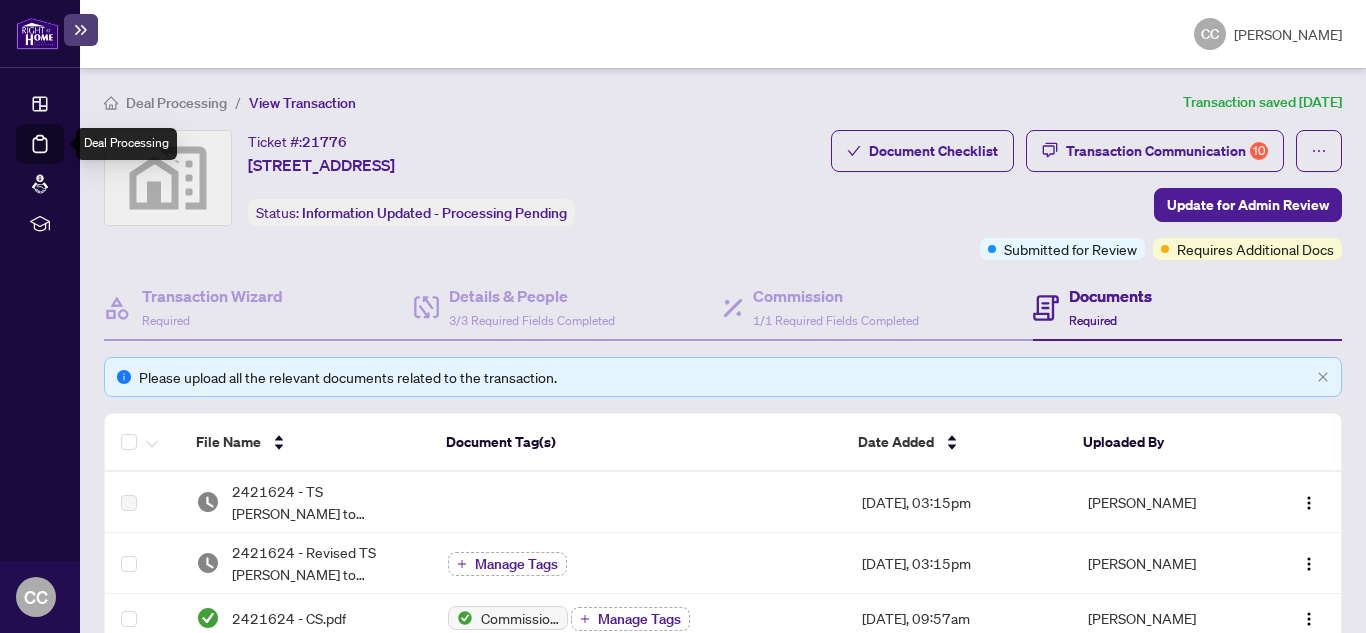 click on "Deal Processing" at bounding box center (63, 158) 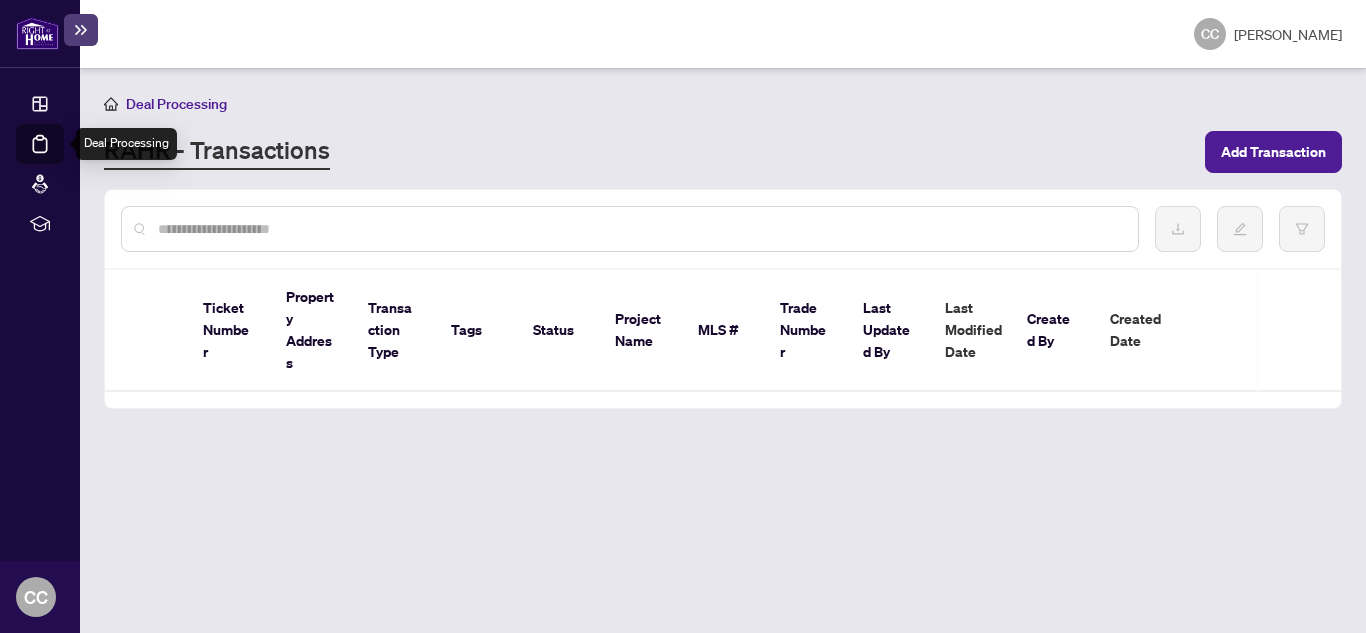 scroll, scrollTop: 0, scrollLeft: 0, axis: both 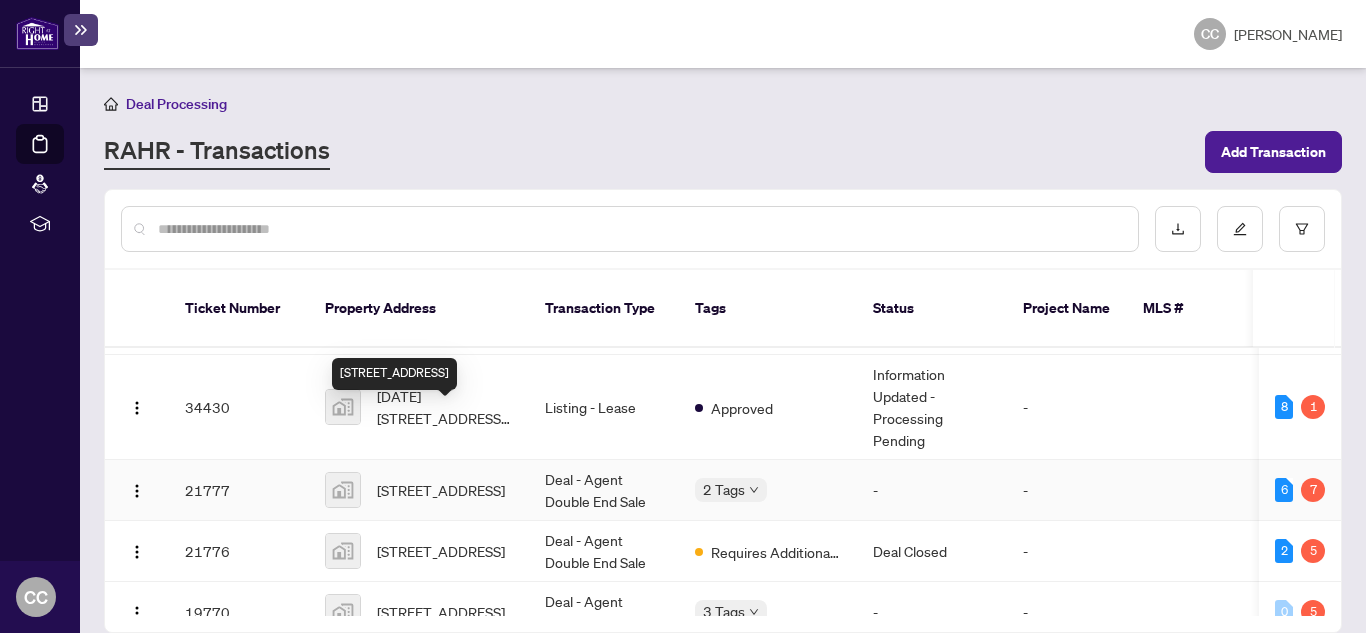 click on "[STREET_ADDRESS]" at bounding box center (441, 490) 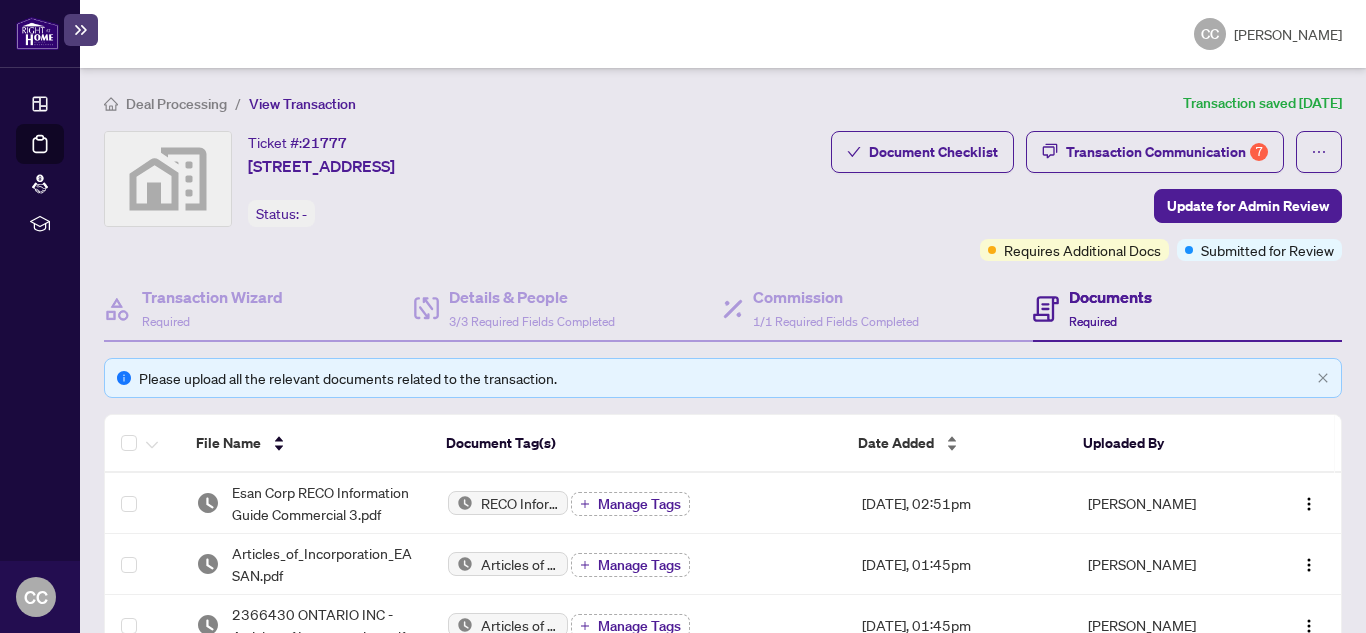 click on "Date Added" at bounding box center [896, 443] 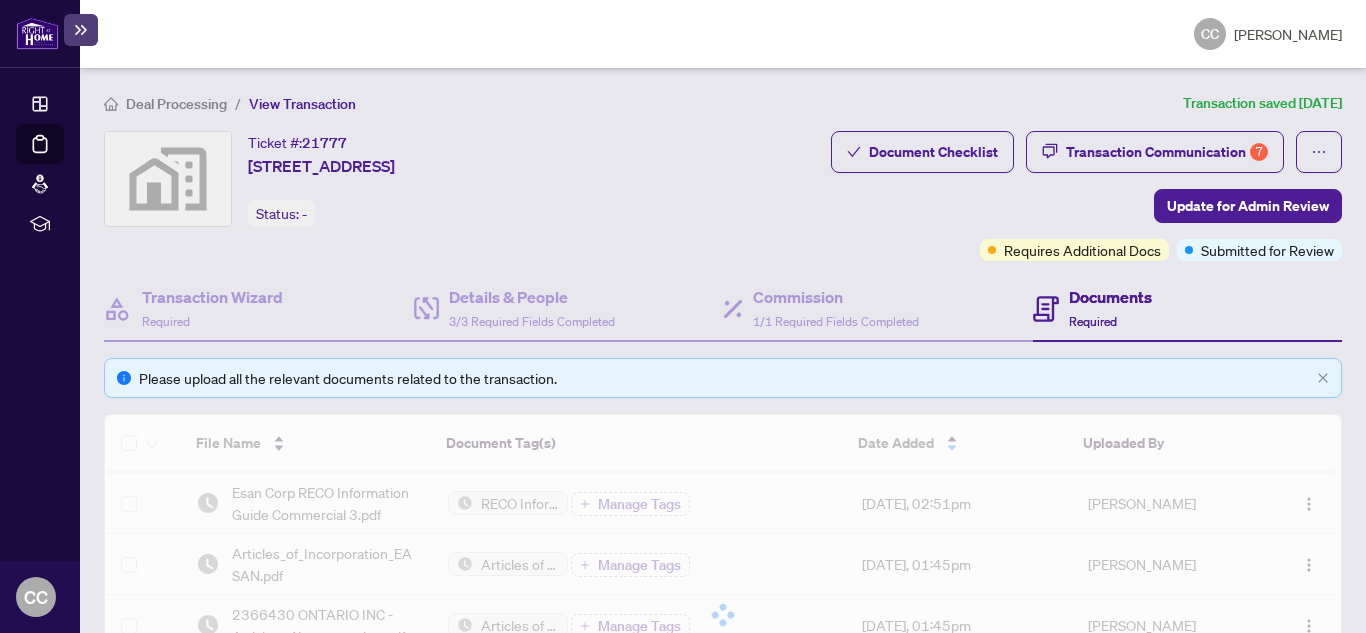 click at bounding box center (723, 615) 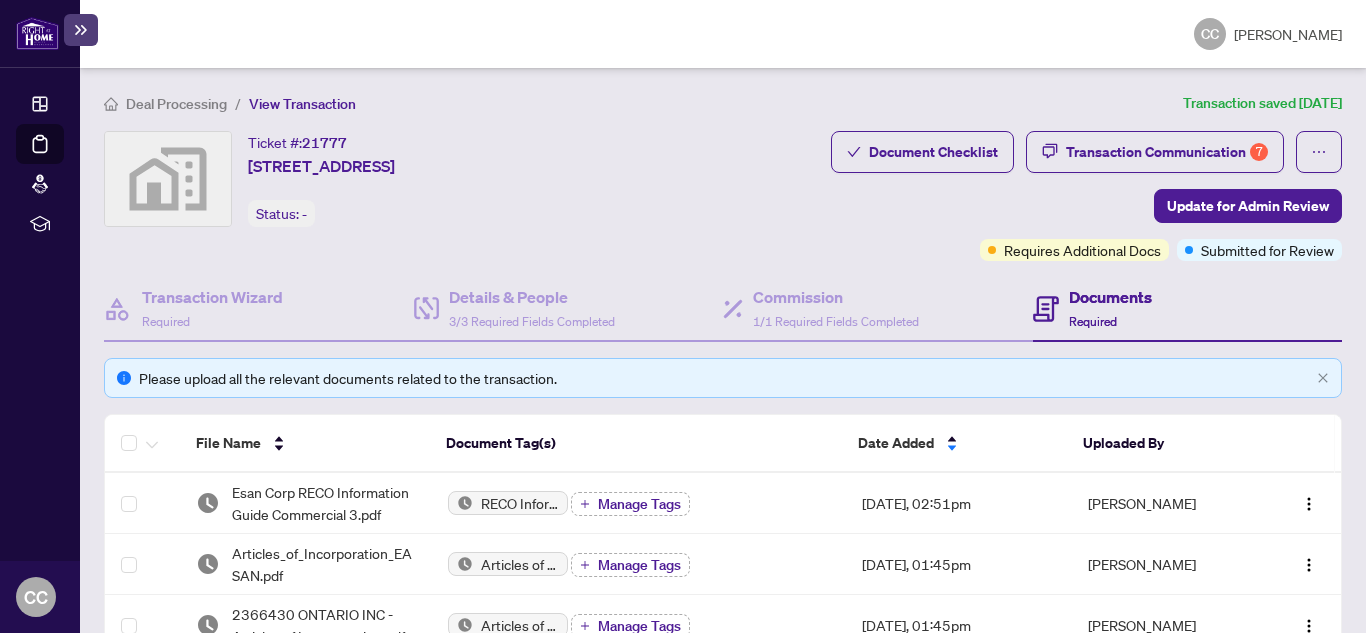 click on "Date Added" at bounding box center [896, 443] 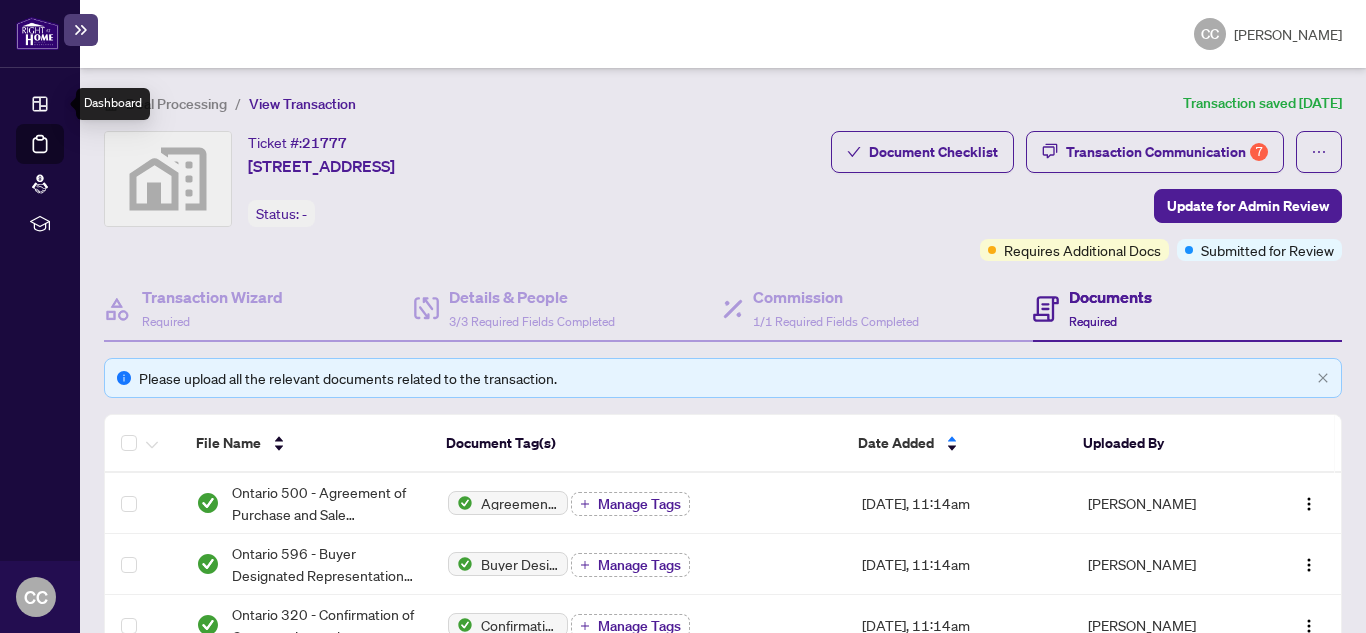 click on "Deal Processing" at bounding box center [63, 158] 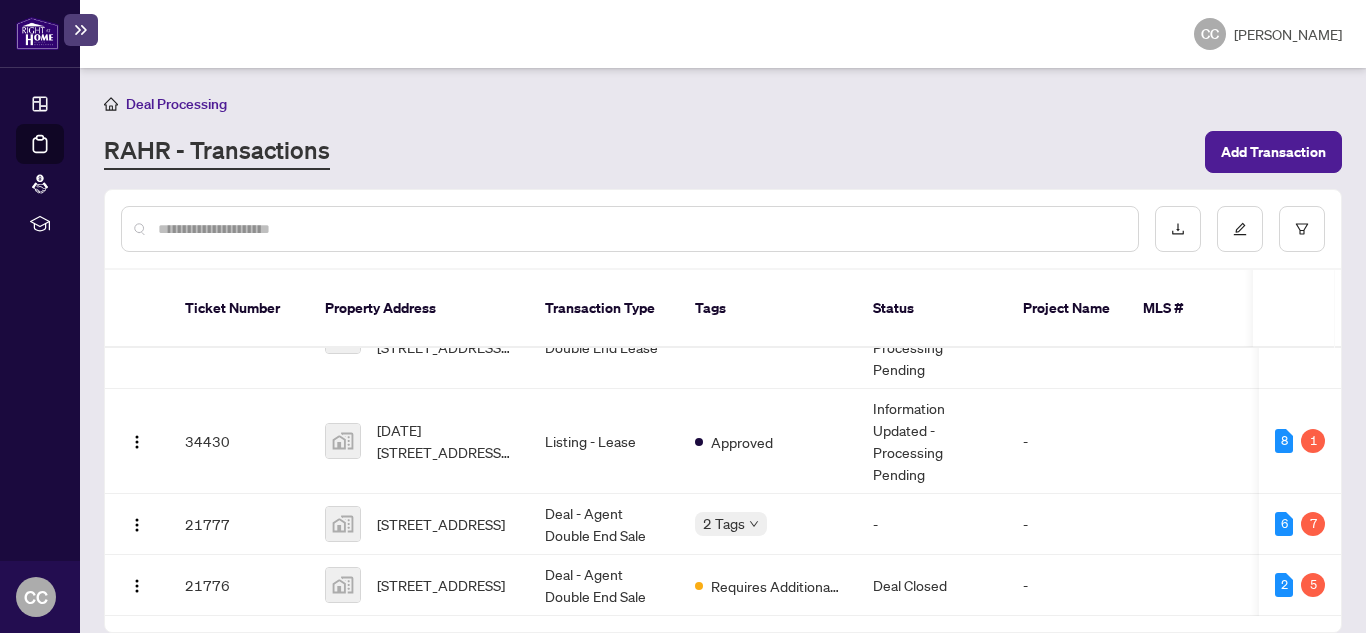 scroll, scrollTop: 111, scrollLeft: 0, axis: vertical 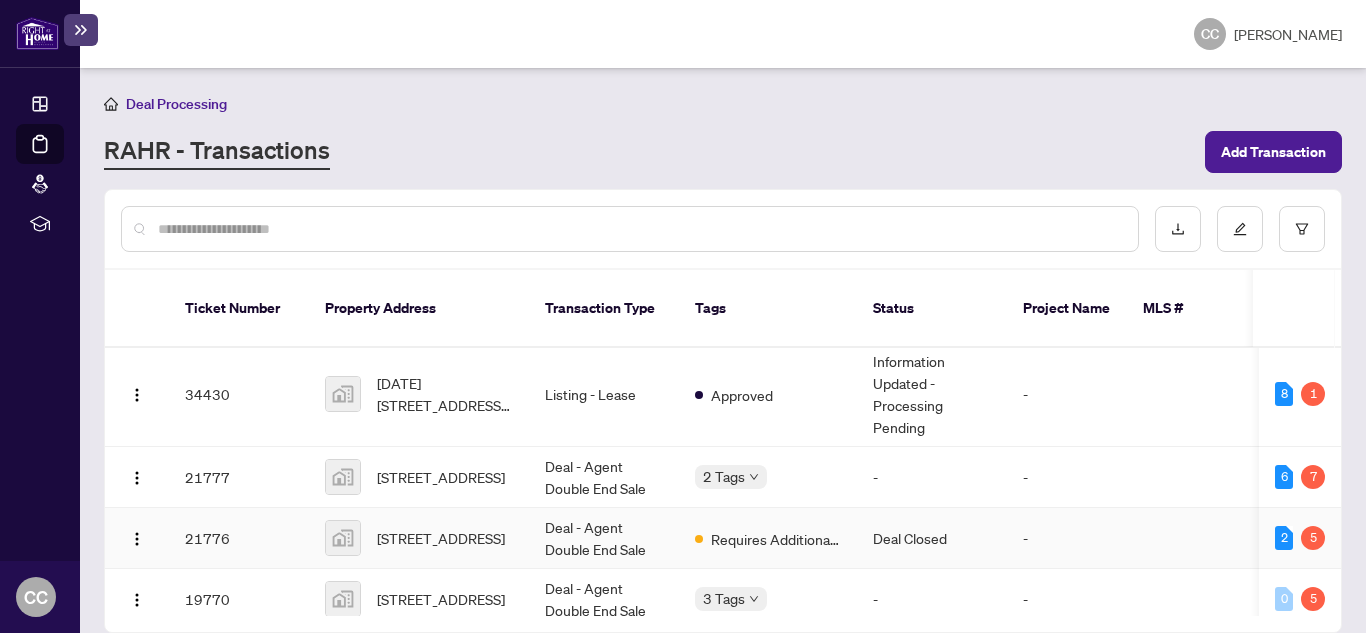 click on "[STREET_ADDRESS]" at bounding box center [441, 538] 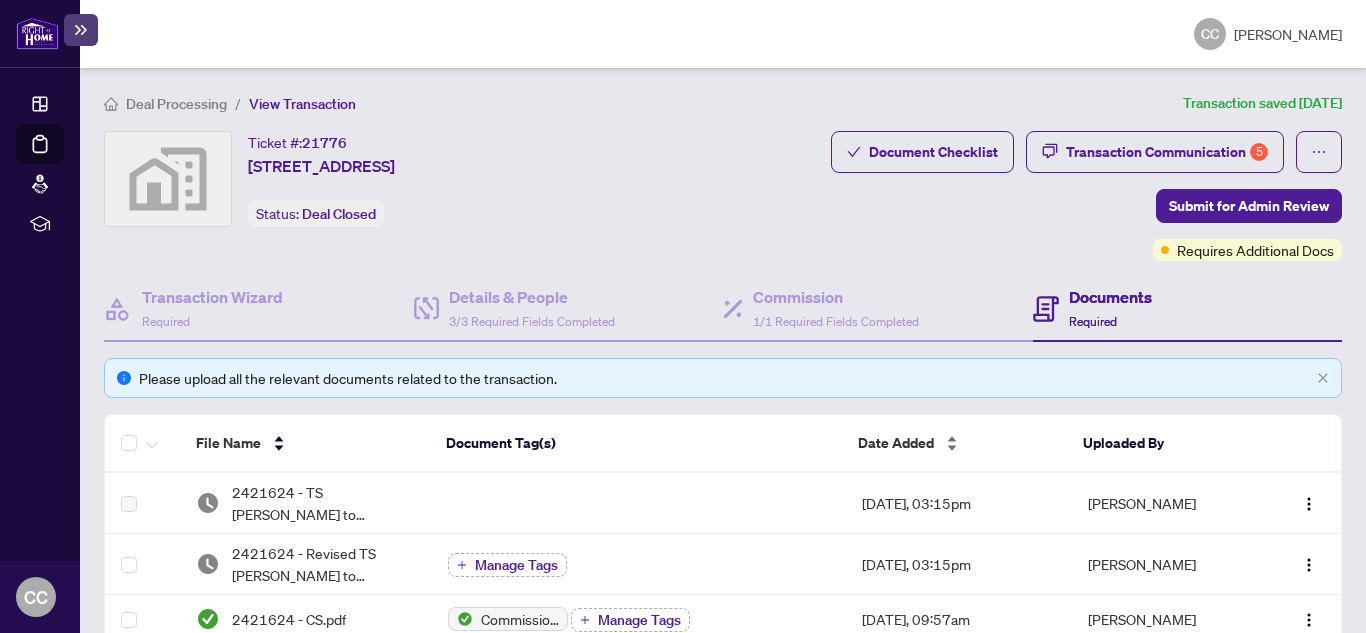 click on "Date Added" at bounding box center [896, 443] 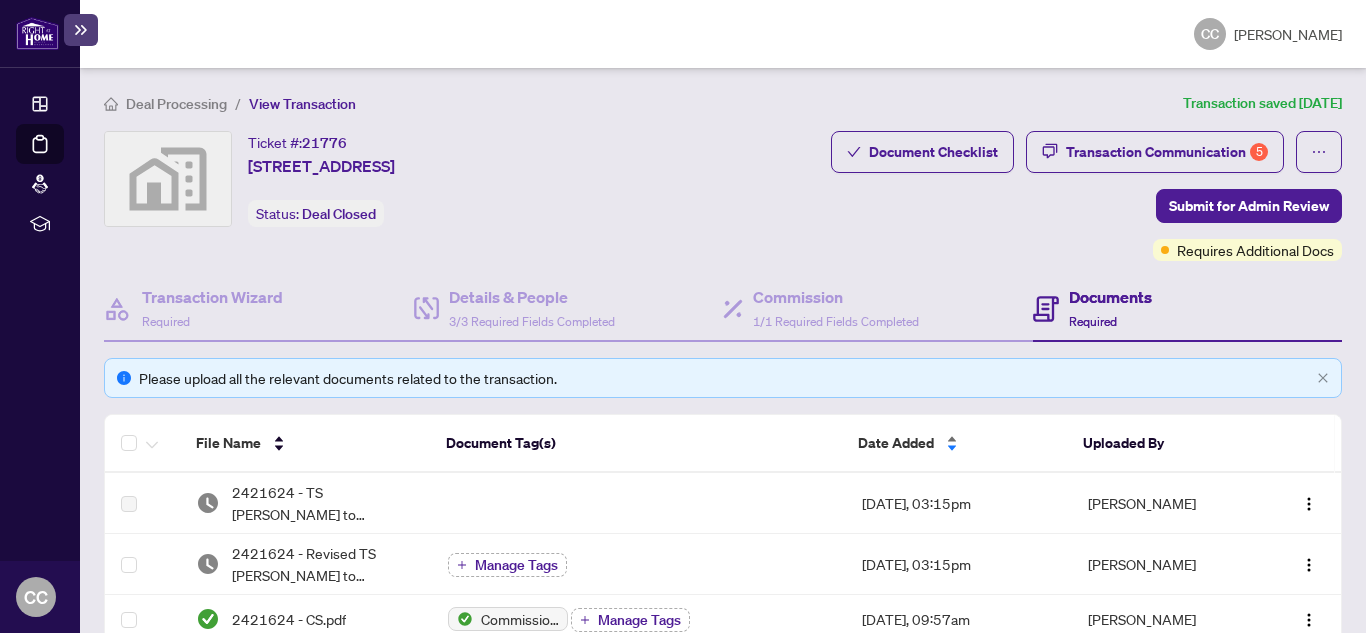 click on "Date Added" at bounding box center [896, 443] 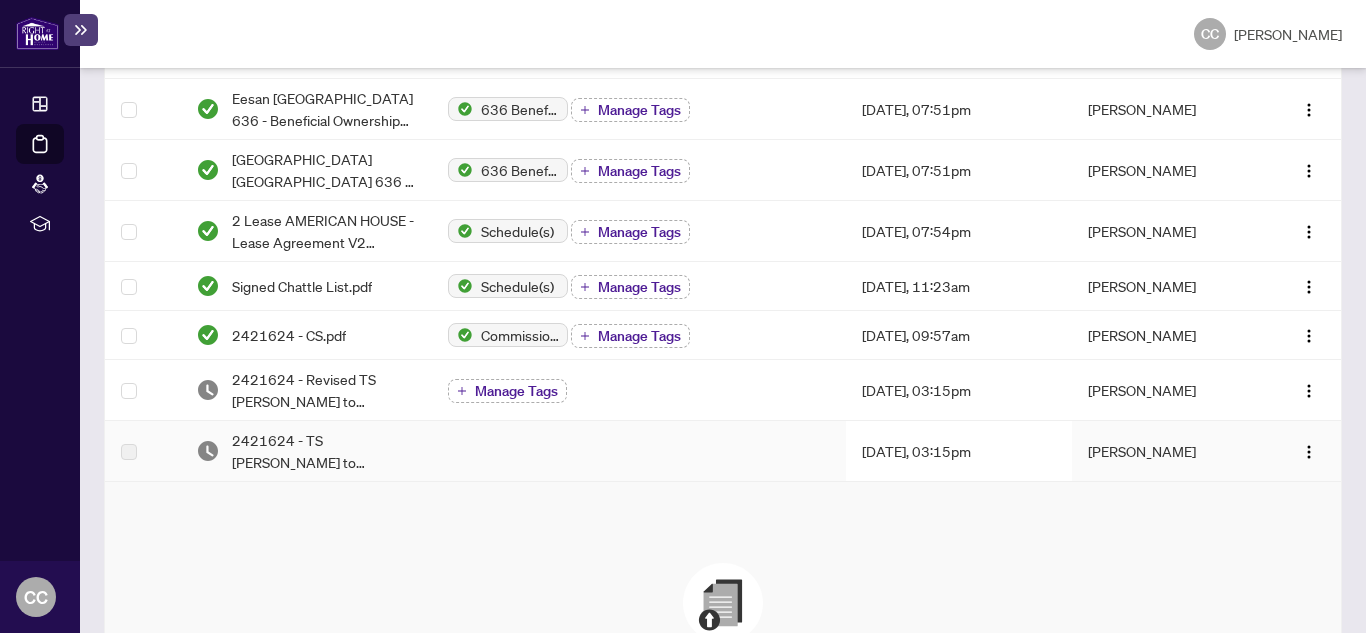 scroll, scrollTop: 2836, scrollLeft: 0, axis: vertical 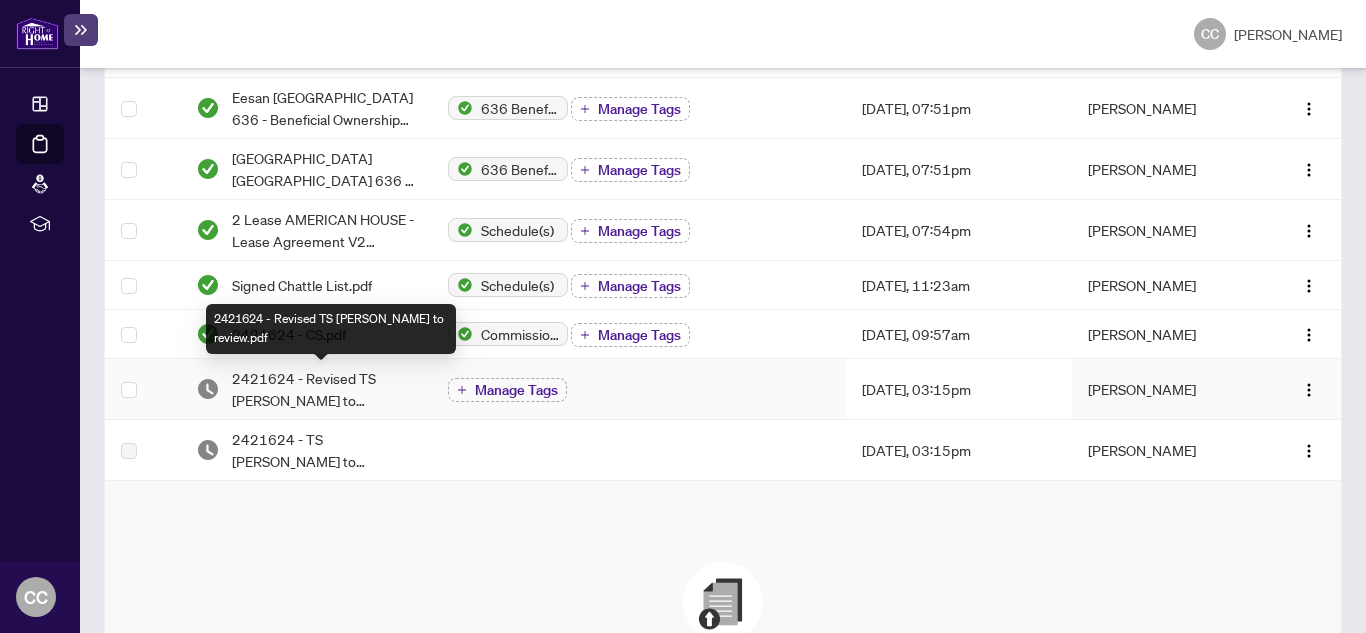 click on "2421624 - Revised TS [PERSON_NAME] to review.pdf" at bounding box center [323, 389] 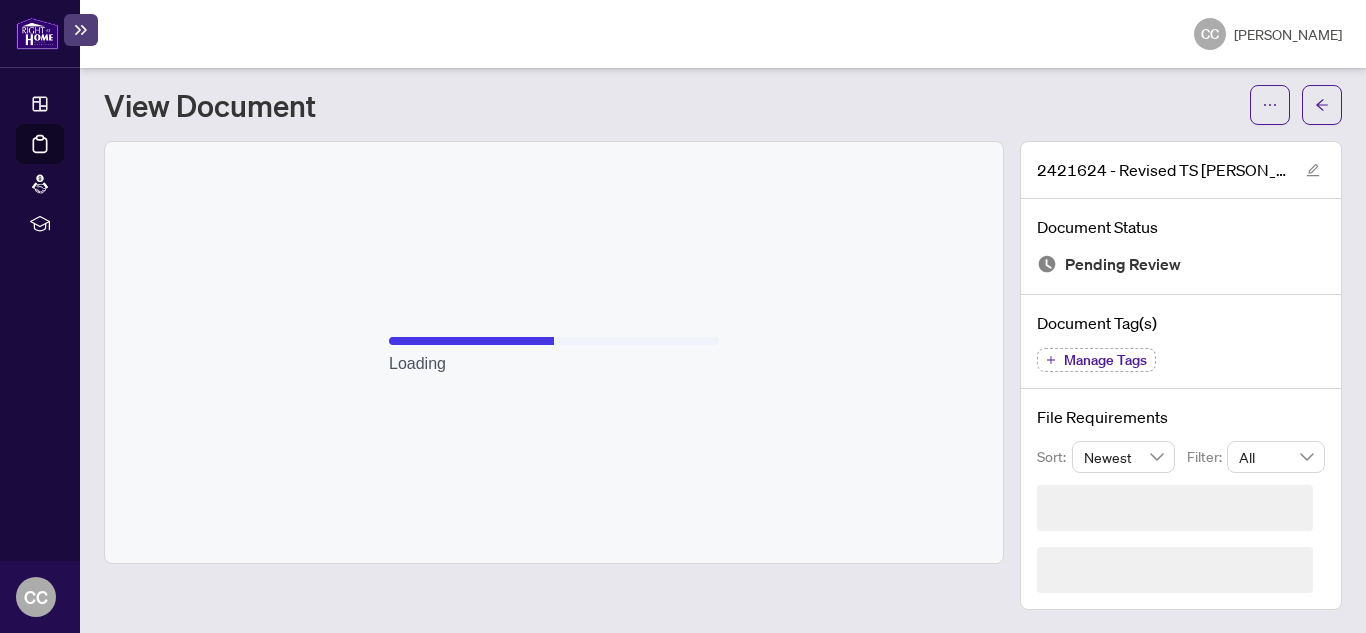 scroll, scrollTop: 1, scrollLeft: 0, axis: vertical 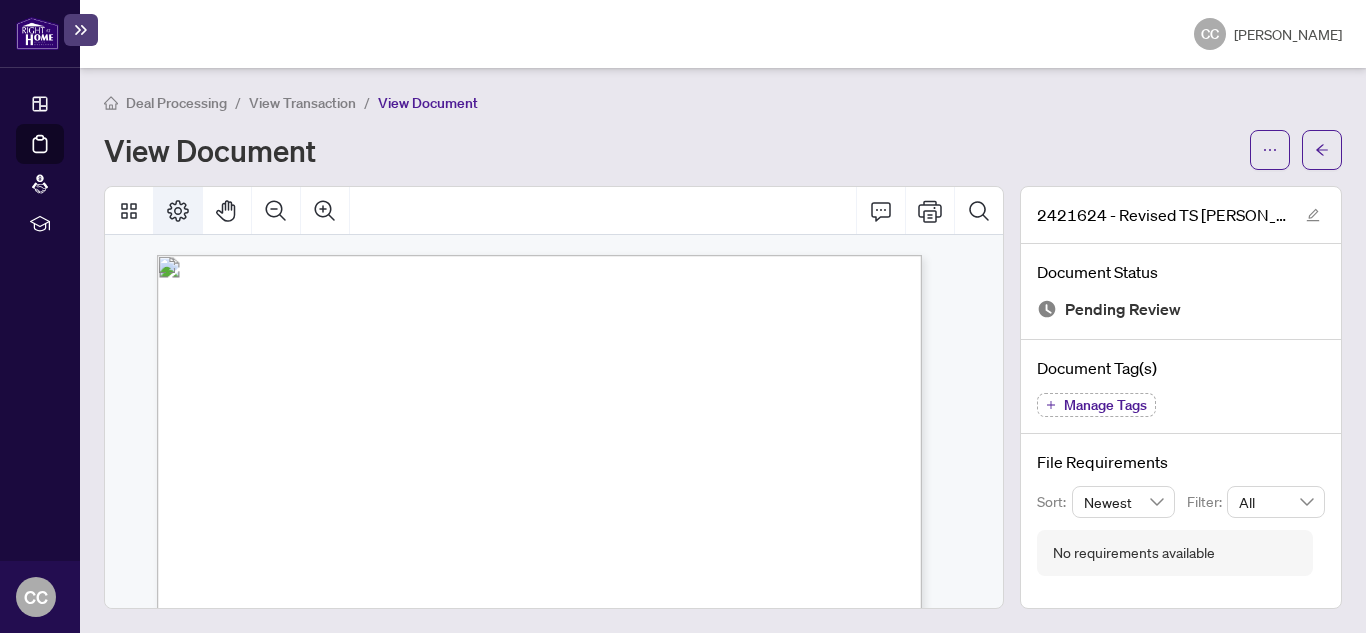 click 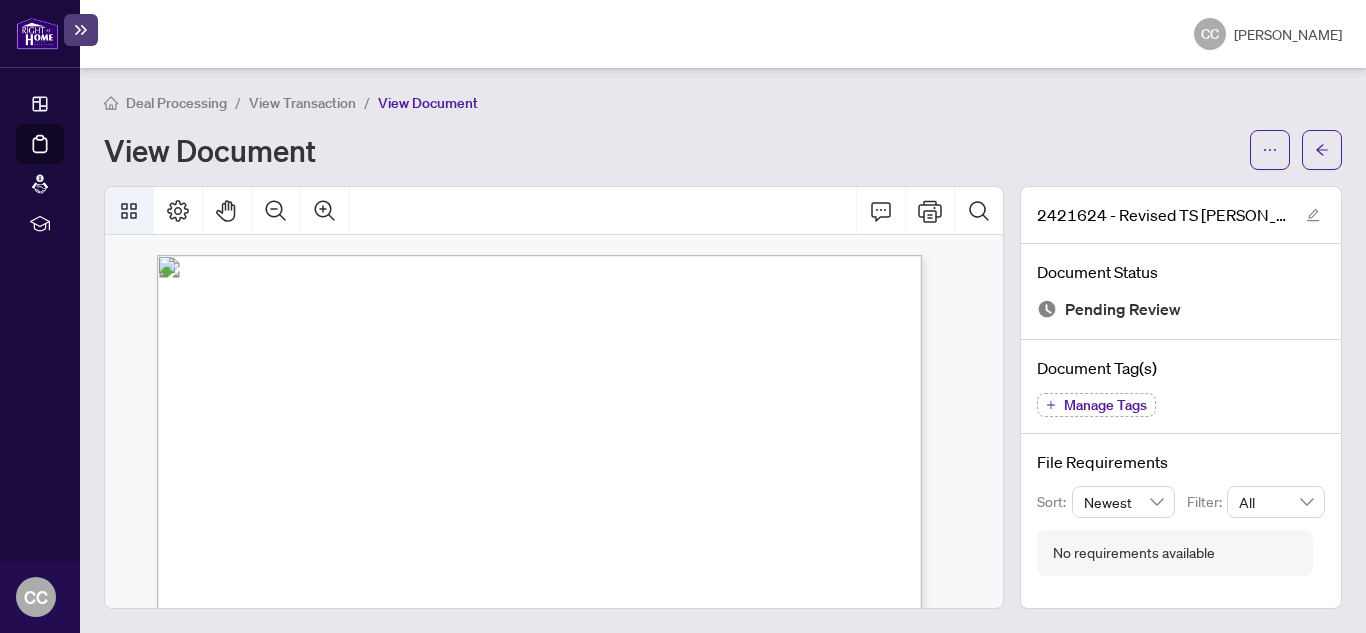 click at bounding box center (129, 211) 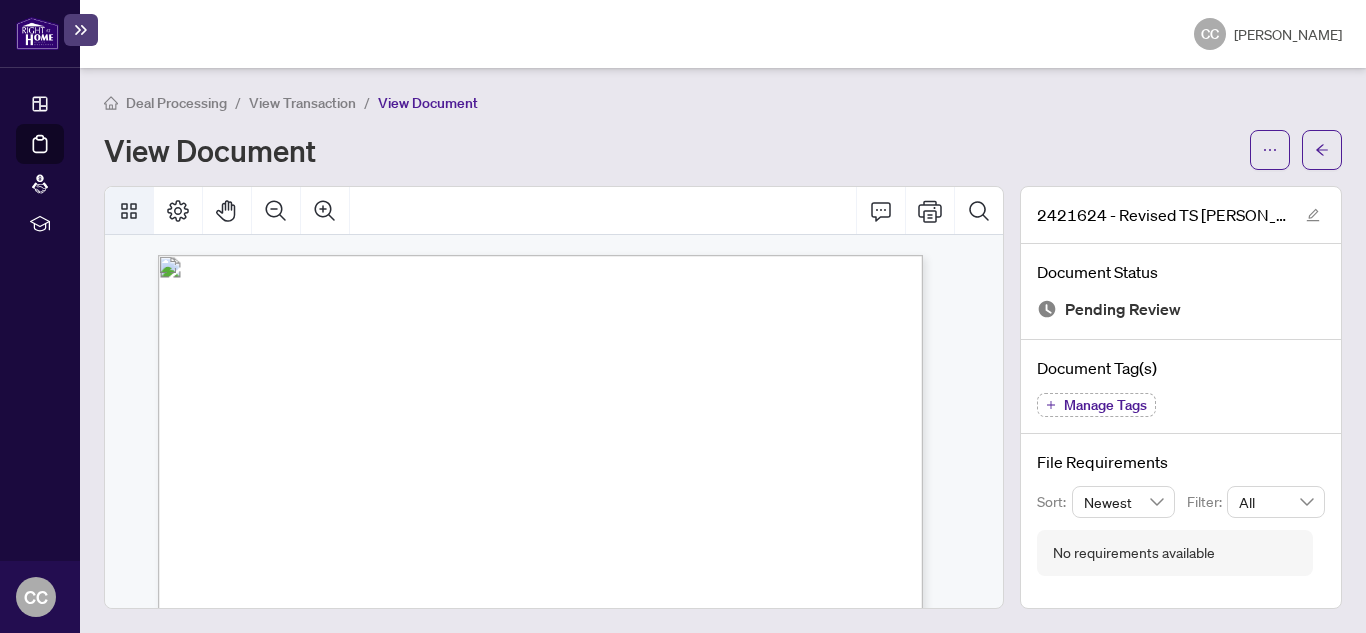 click at bounding box center [129, 211] 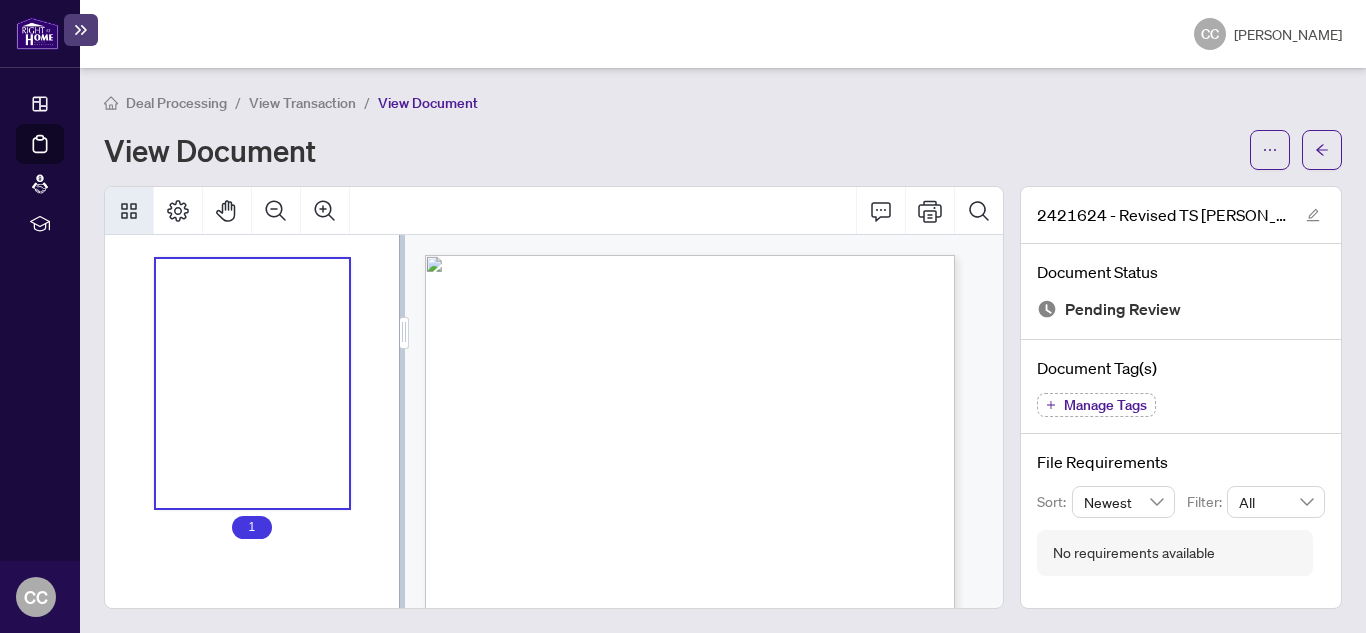 click at bounding box center [129, 211] 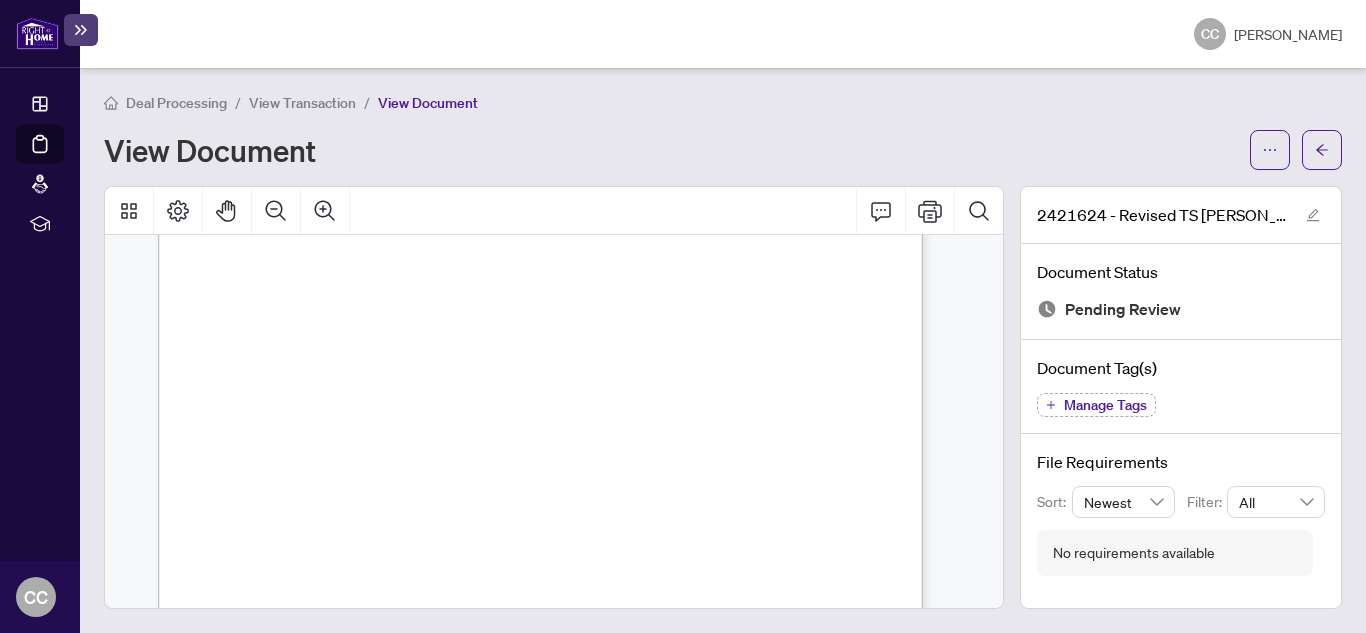 scroll, scrollTop: 0, scrollLeft: 0, axis: both 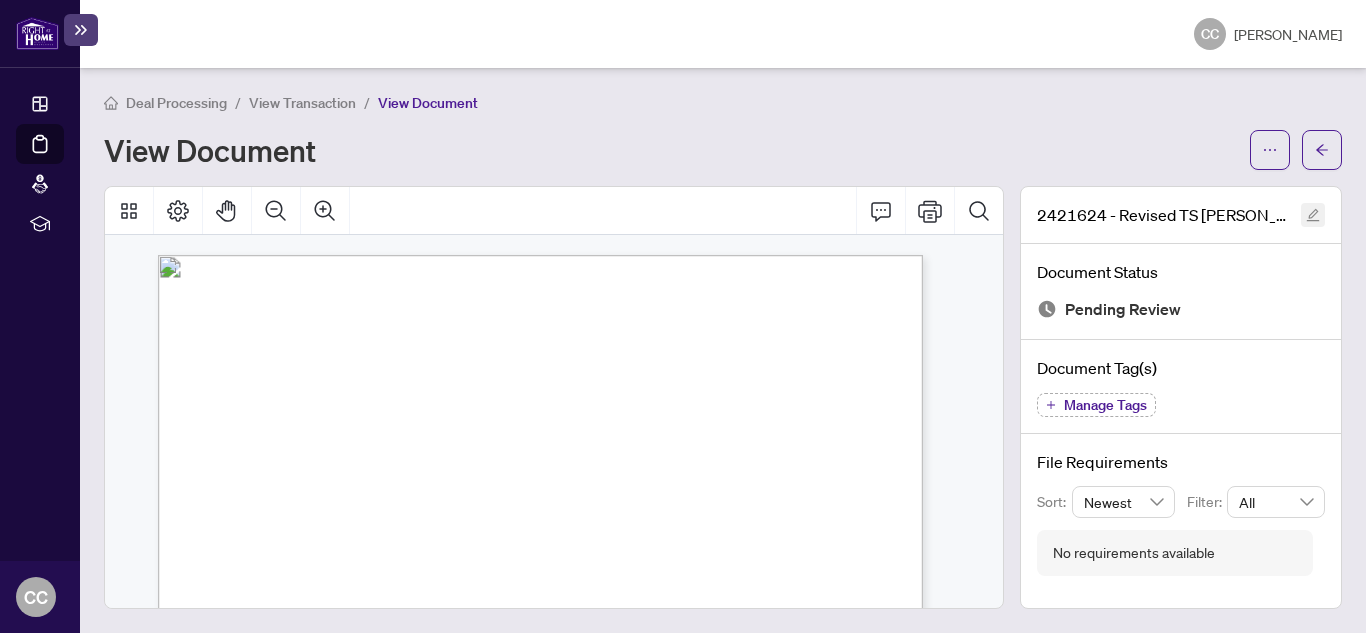 click 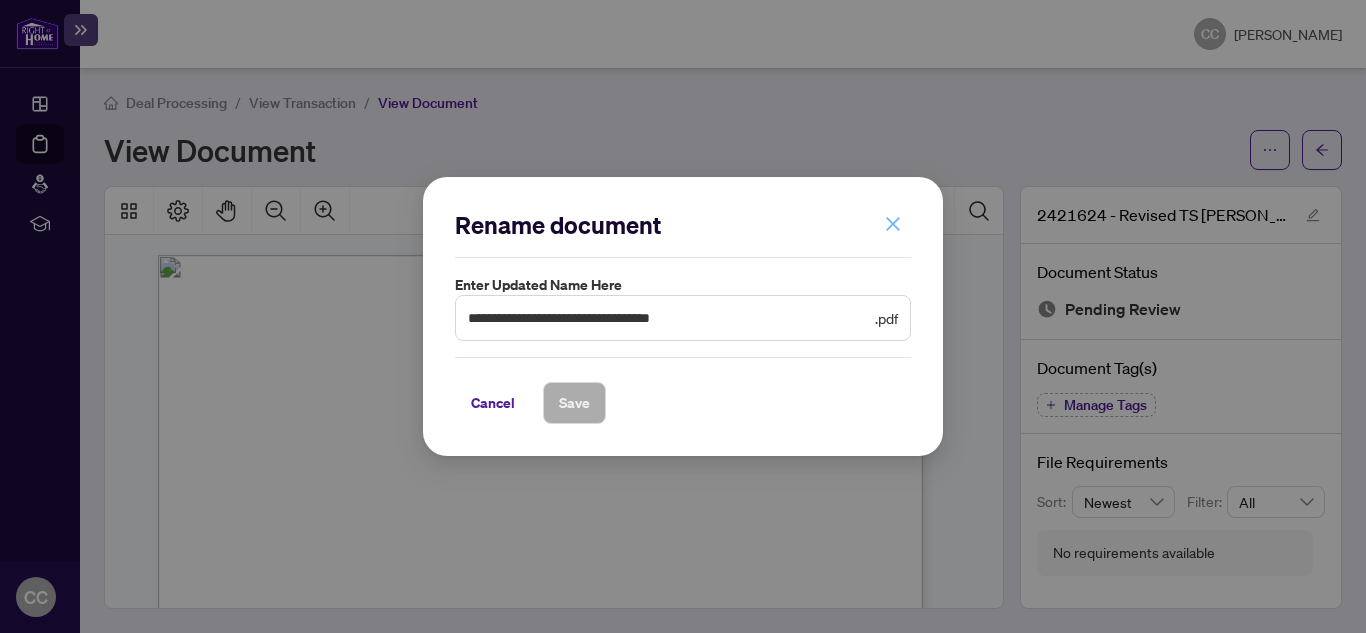 click 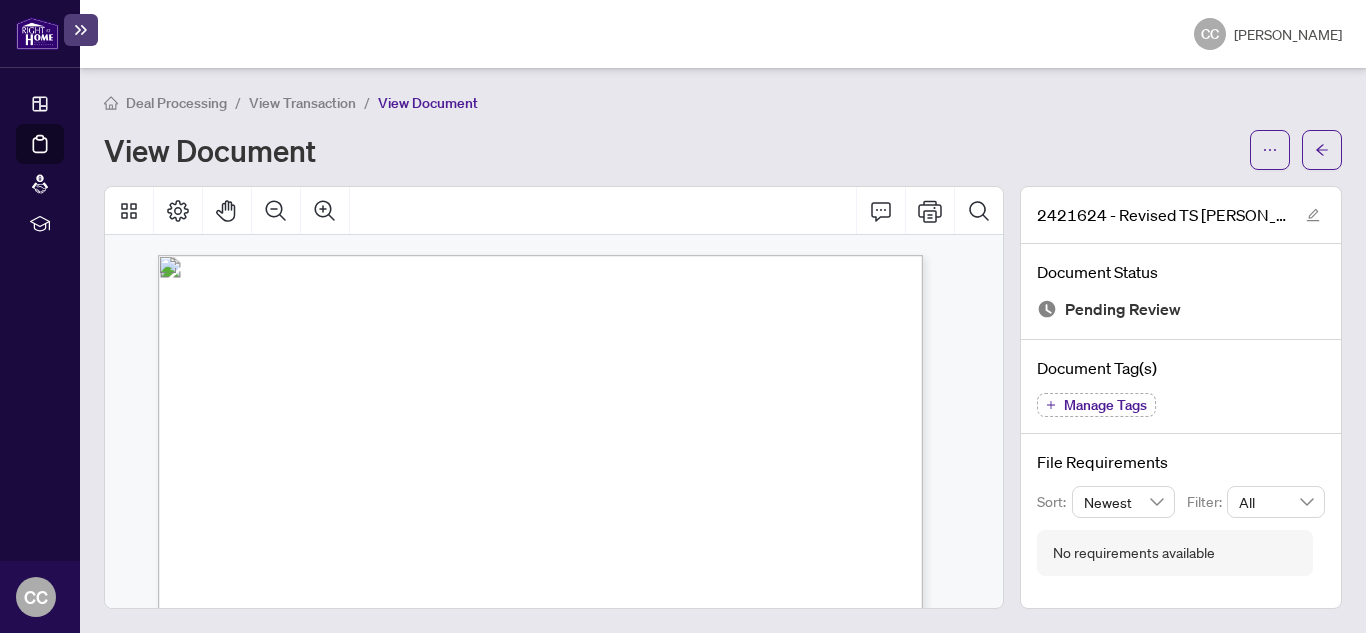 click on "Deal Processing / View Transaction / View Document View Document 2421624 - Revised TS [PERSON_NAME] to review.pdf Document Status Pending Review Document Tag(s) Manage Tags File Requirements Sort: Newest Filter: All No requirements available" at bounding box center (723, 350) 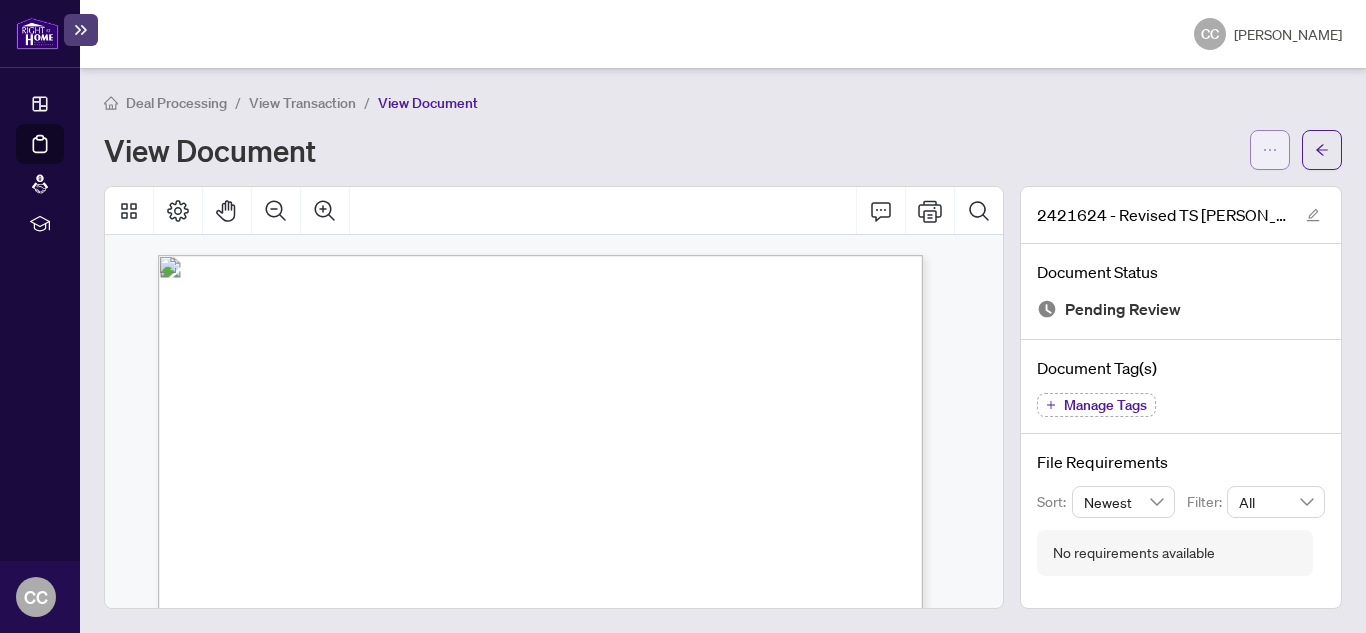 click at bounding box center [1270, 150] 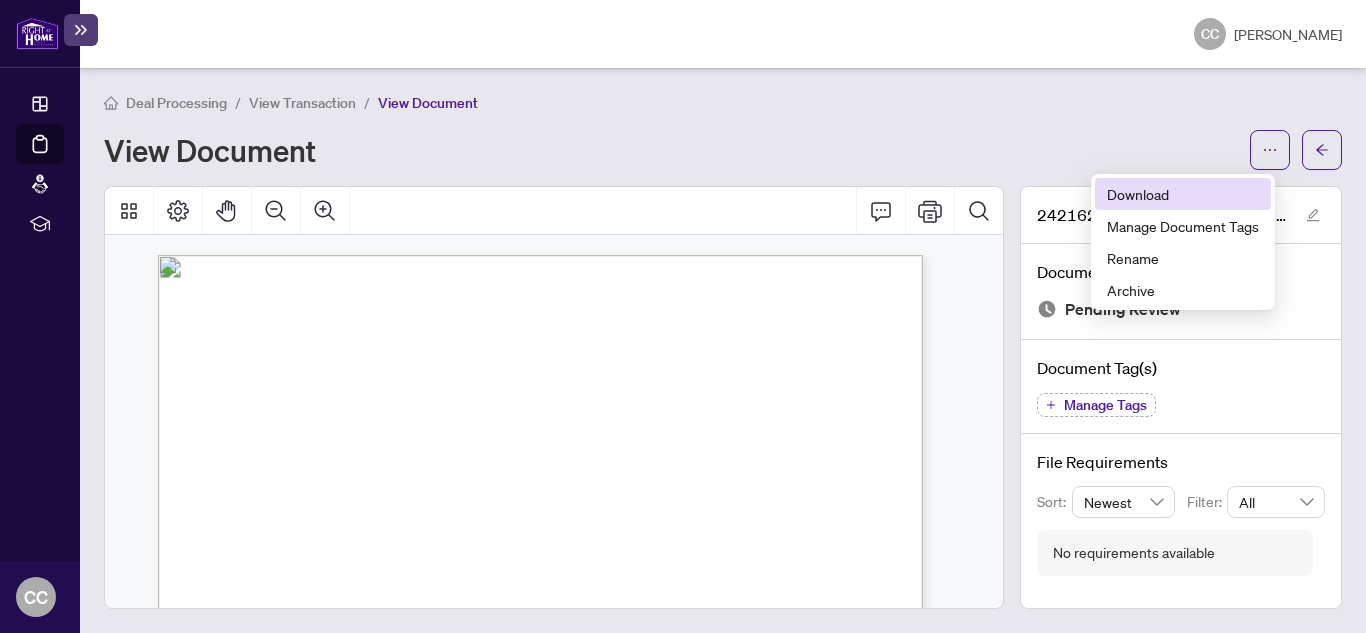 click on "Download" at bounding box center [1183, 194] 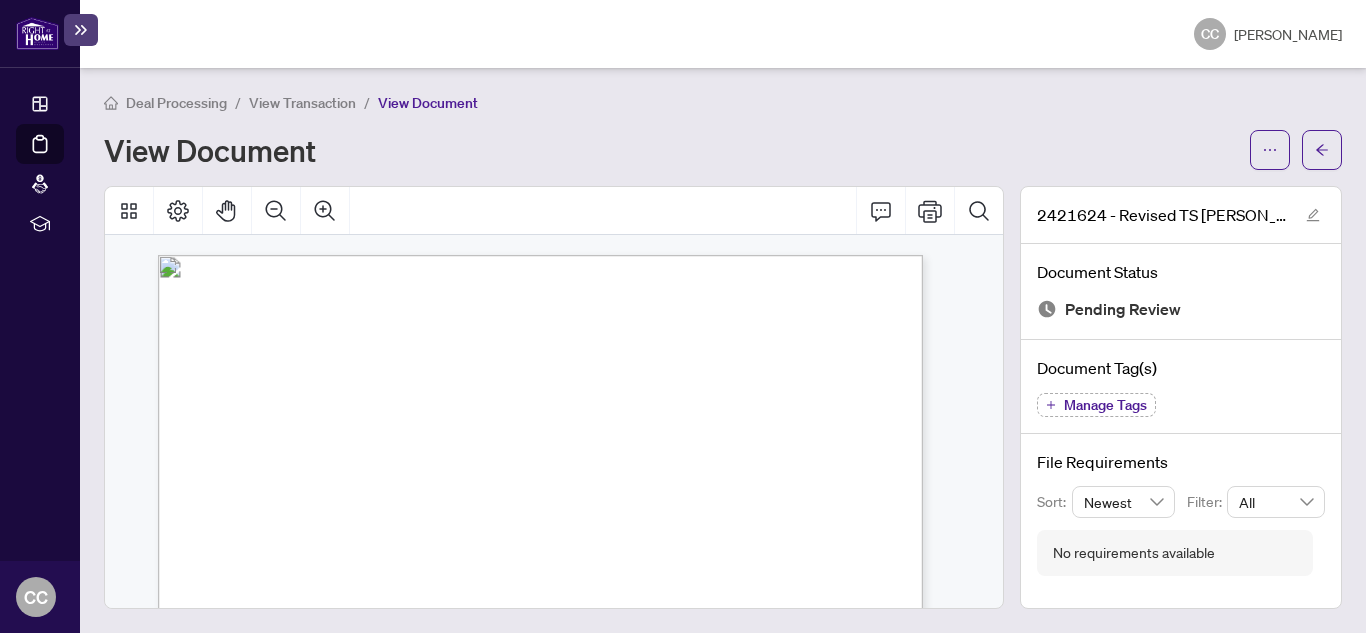 click on "Deal Processing / View Transaction / View Document View Document 2421624 - Revised TS [PERSON_NAME] to review.pdf Document Status Pending Review Document Tag(s) Manage Tags File Requirements Sort: Newest Filter: All No requirements available" at bounding box center (723, 350) 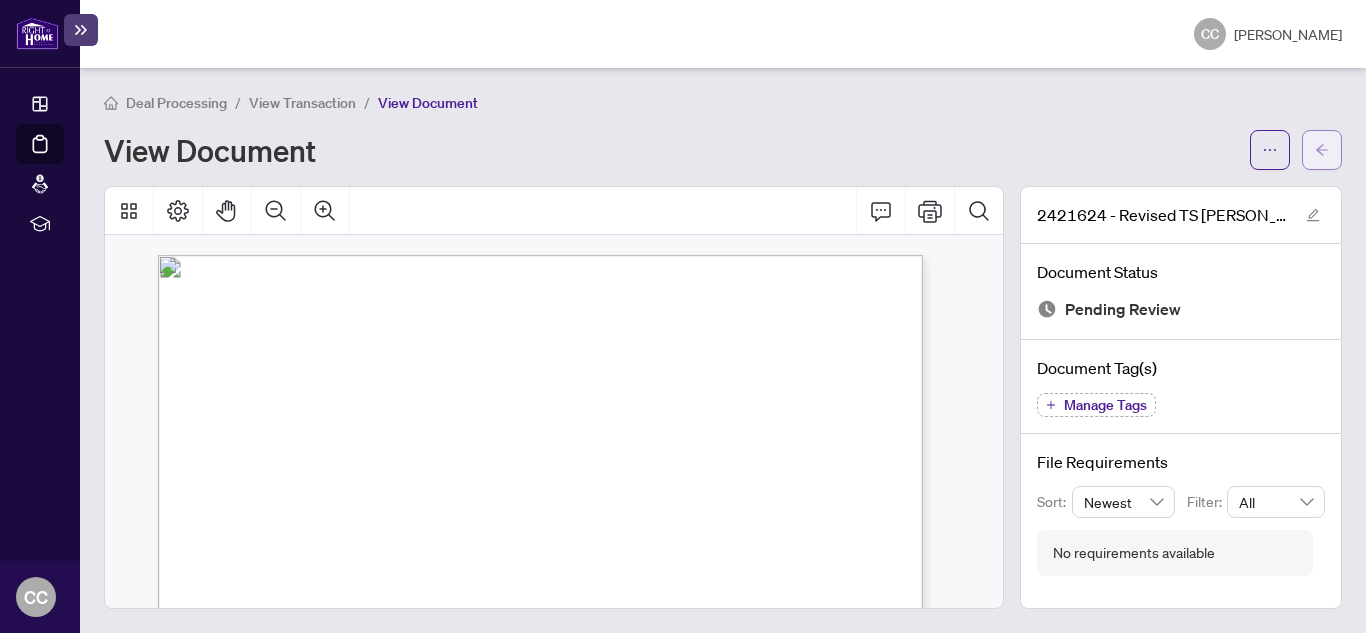 click 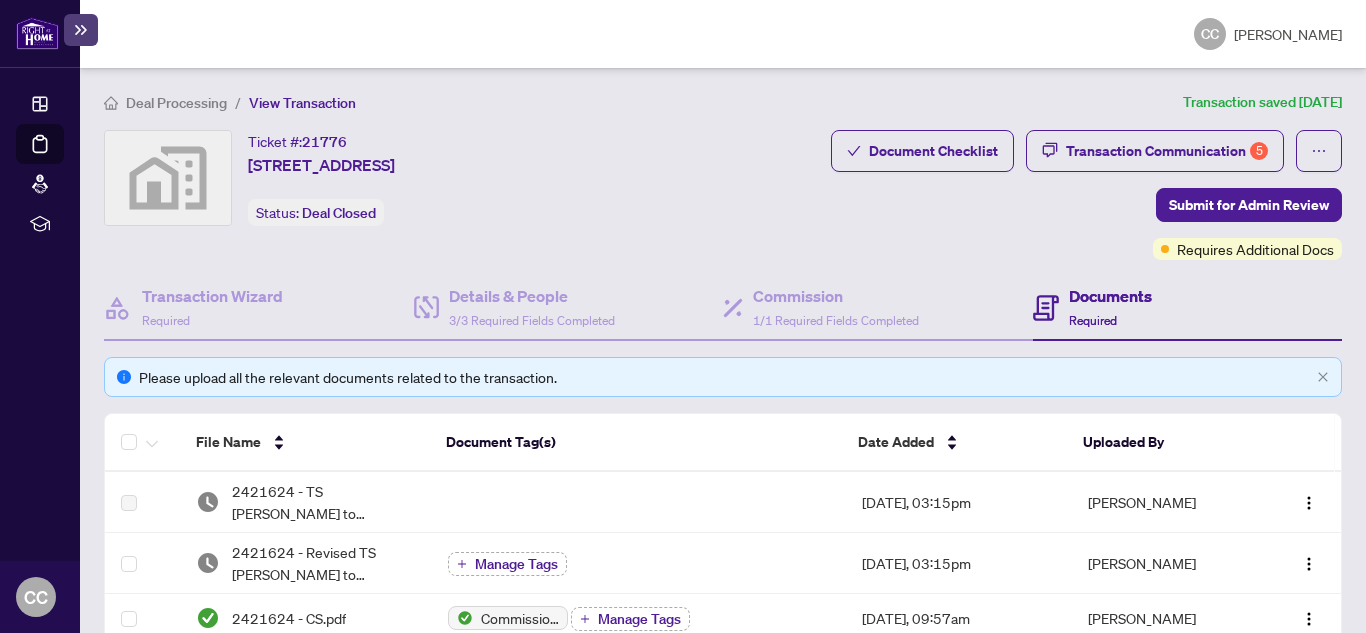 scroll, scrollTop: 30, scrollLeft: 0, axis: vertical 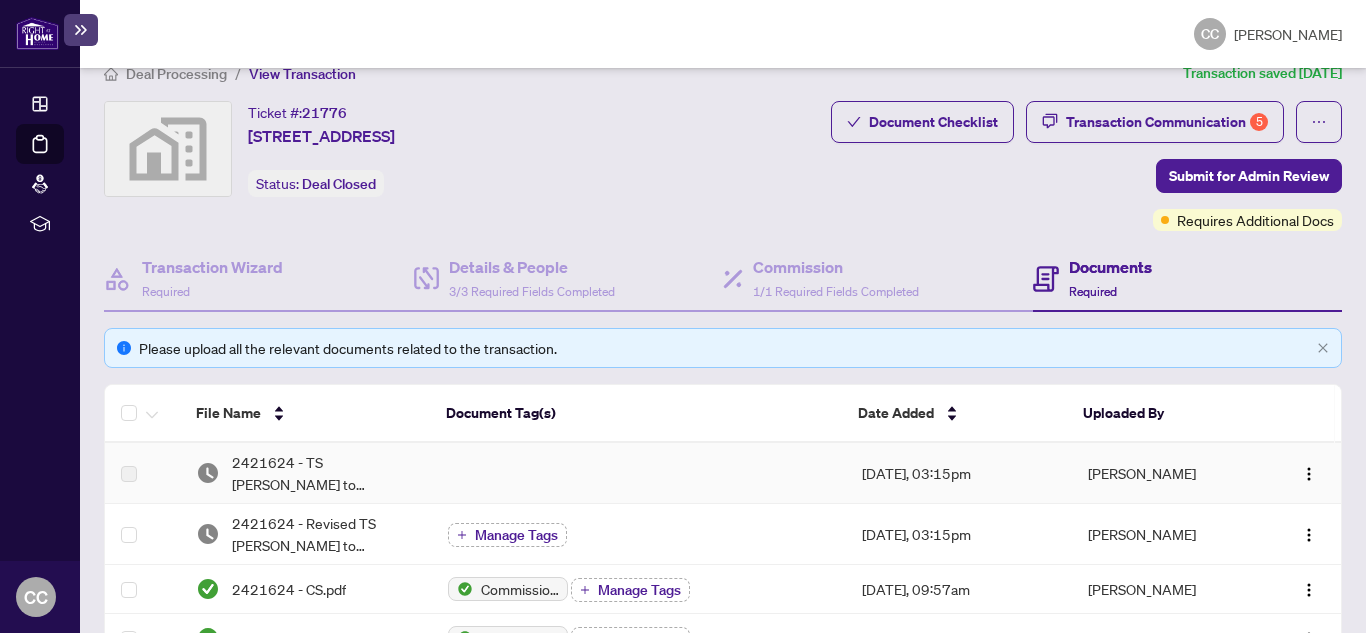 click on "2421624 - TS [PERSON_NAME] to review.pdf" at bounding box center [323, 473] 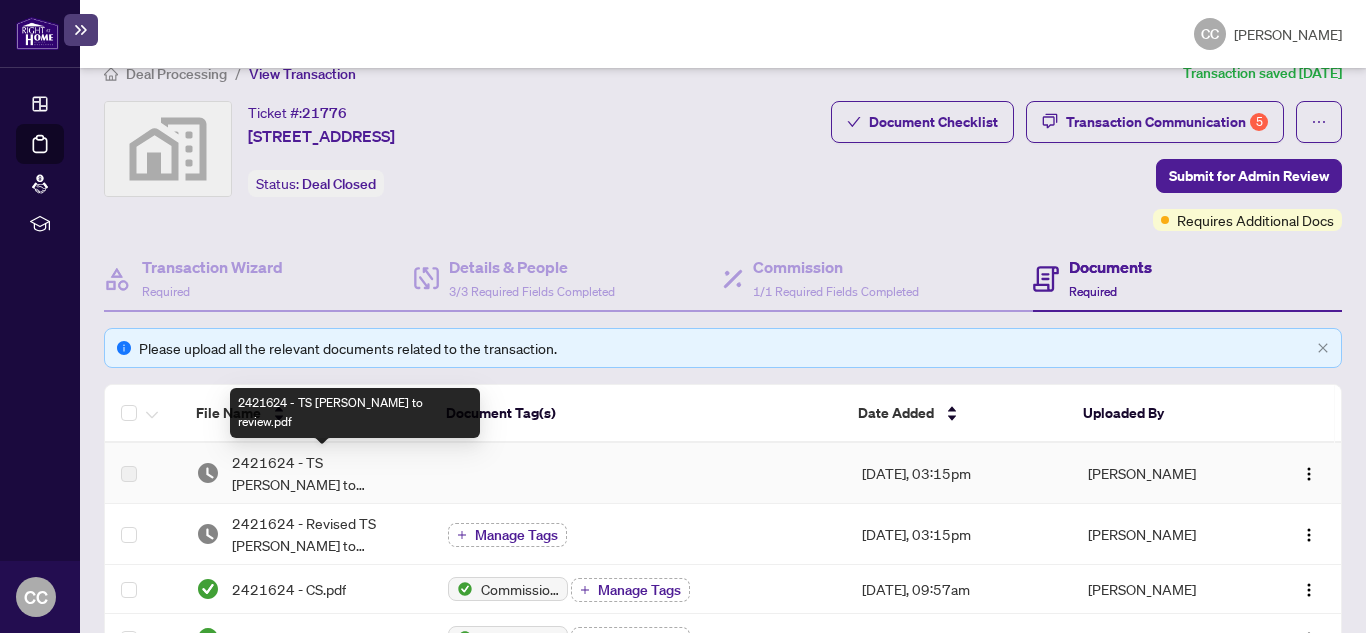 click on "2421624 - TS [PERSON_NAME] to review.pdf" at bounding box center [323, 473] 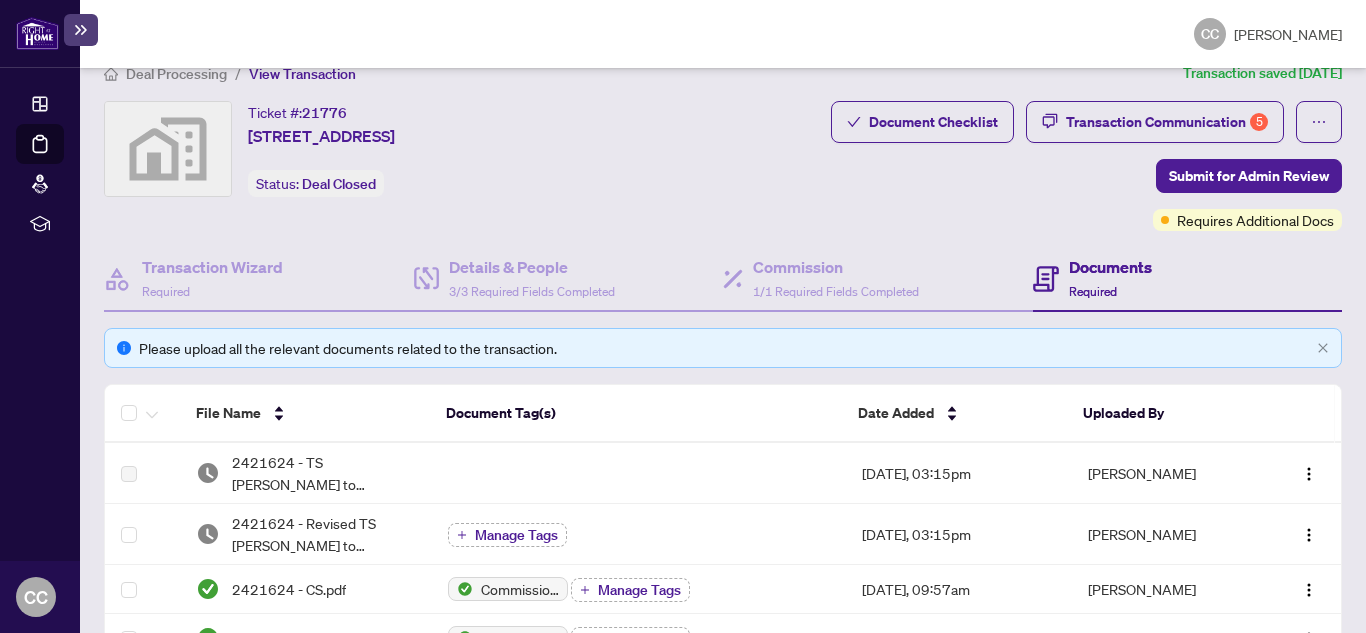click on "[PERSON_NAME]" at bounding box center [1288, 34] 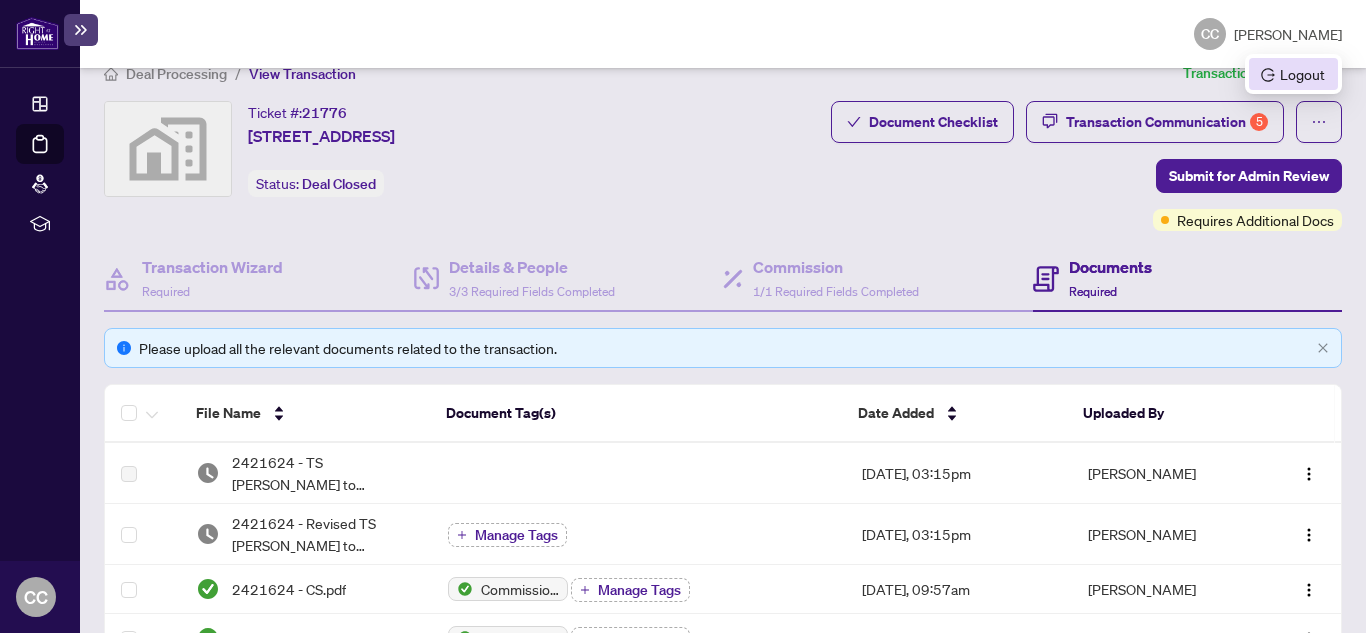 click on "Logout" at bounding box center (1293, 74) 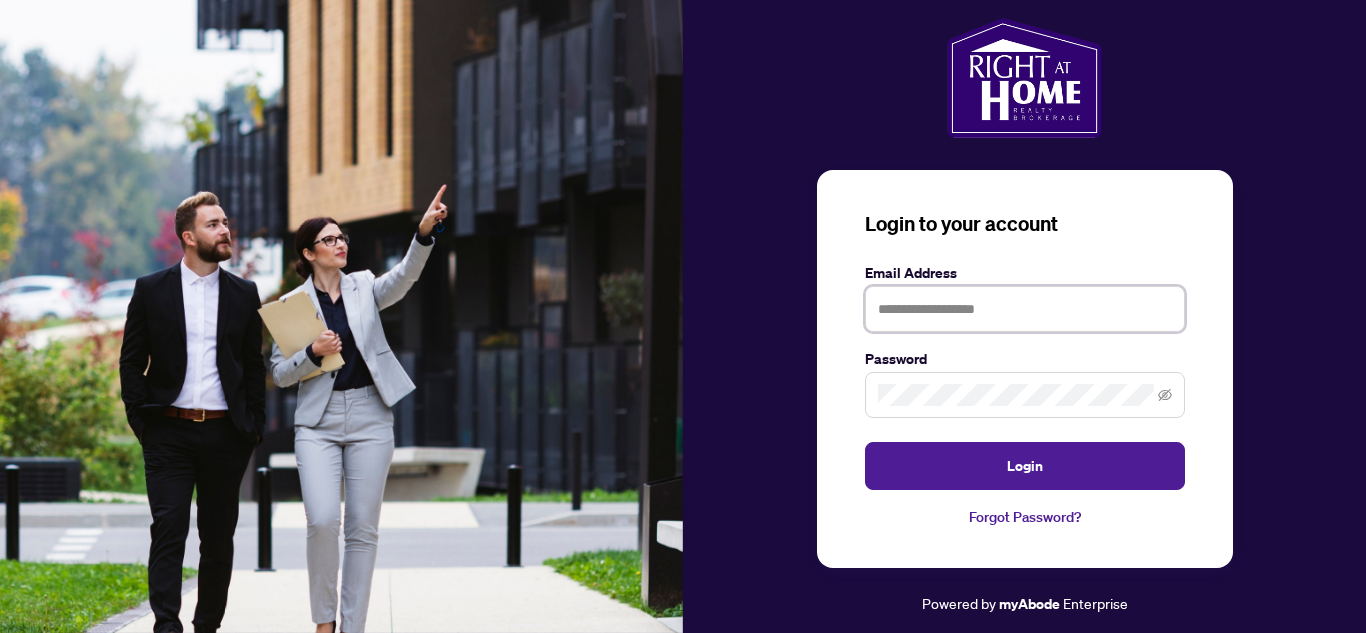 type on "**********" 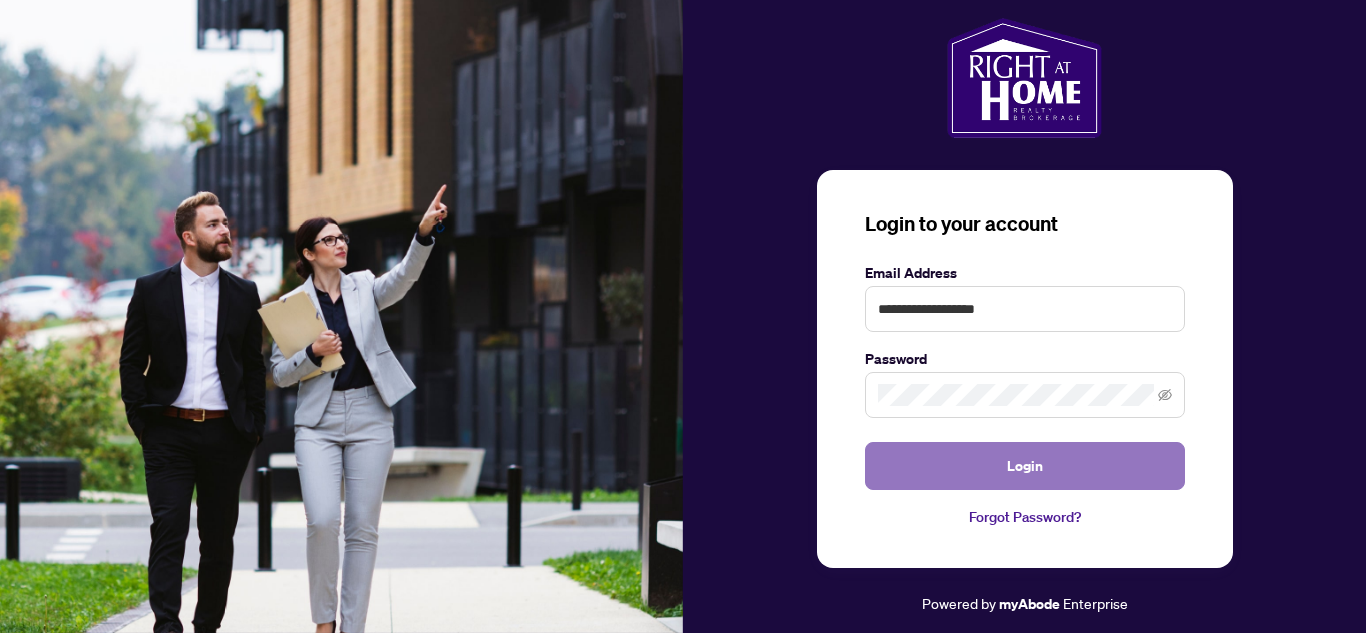 click on "Login" at bounding box center [1025, 466] 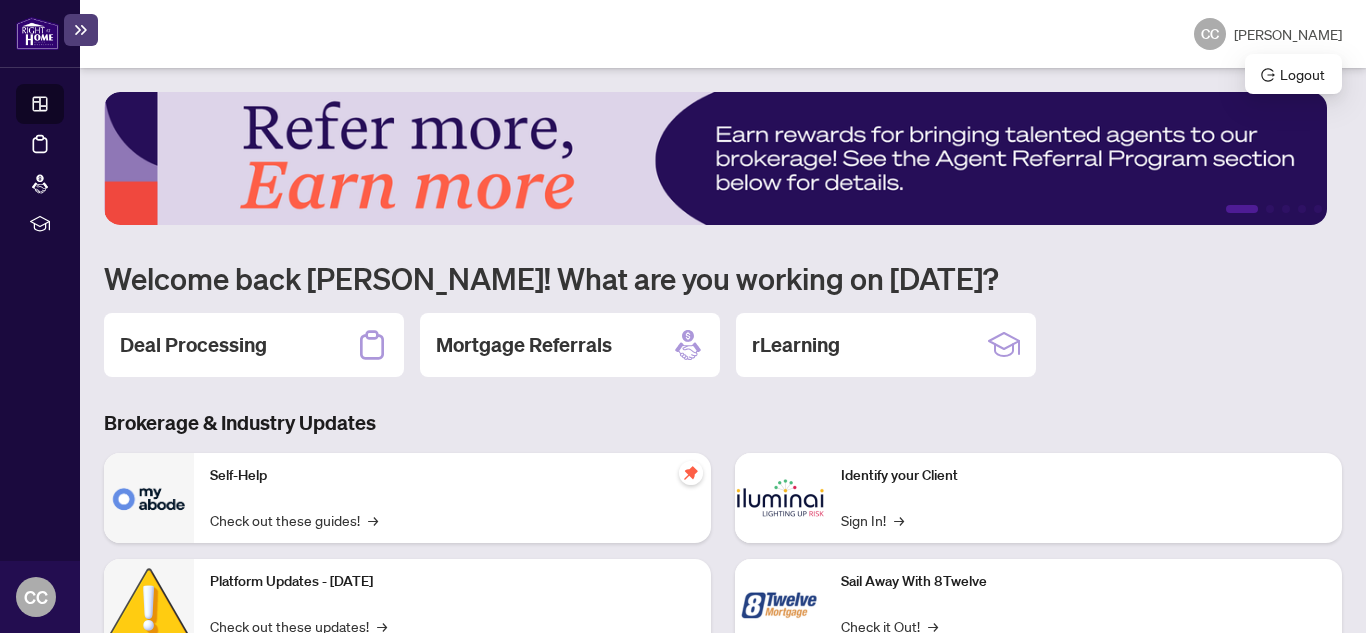click on "[PERSON_NAME]" at bounding box center (1288, 34) 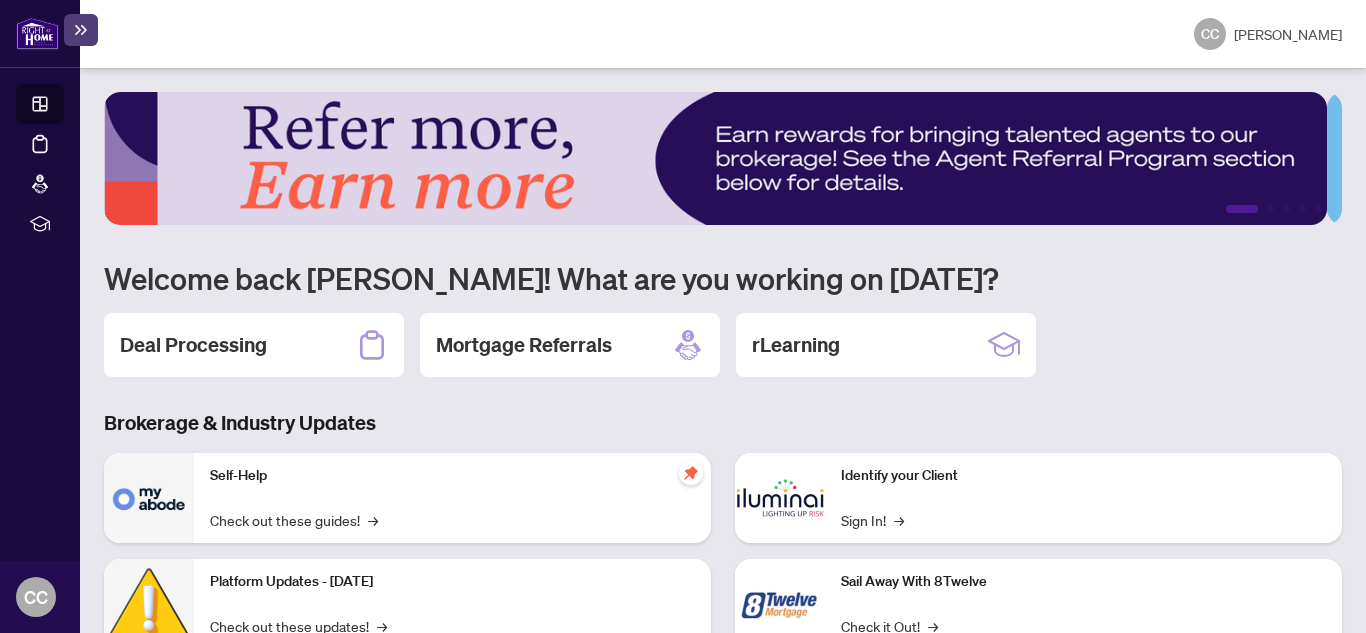 click on "1 2 3 4 5 Welcome back [PERSON_NAME]! What are you working on [DATE]? Deal Processing Mortgage Referrals rLearning Brokerage & Industry Updates   Self-Help Check out these guides! → Platform Updates - [DATE] Check out these updates! → Agent Referral Program Check it out! → We want to hear what you think! Leave Feedback → Identify your Client Sign In! → Sail Away With 8Twelve  Check it Out! →" at bounding box center [723, 350] 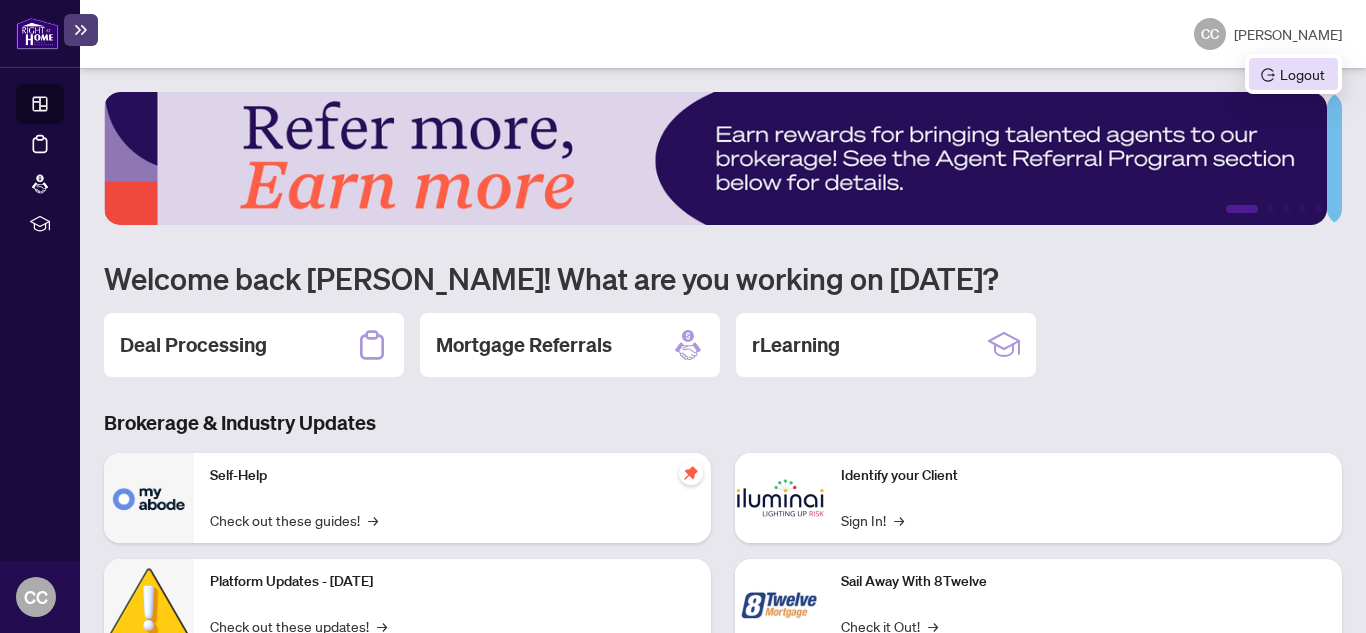 click on "Logout" at bounding box center (1293, 74) 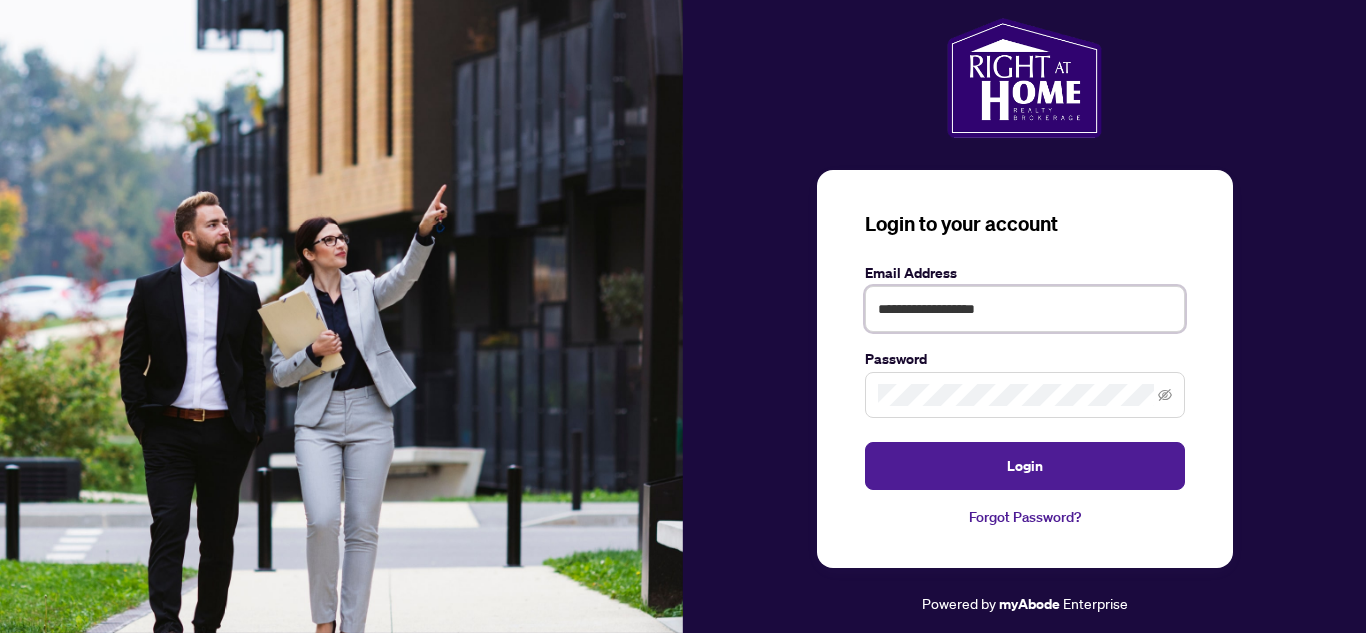 click on "**********" at bounding box center (1025, 309) 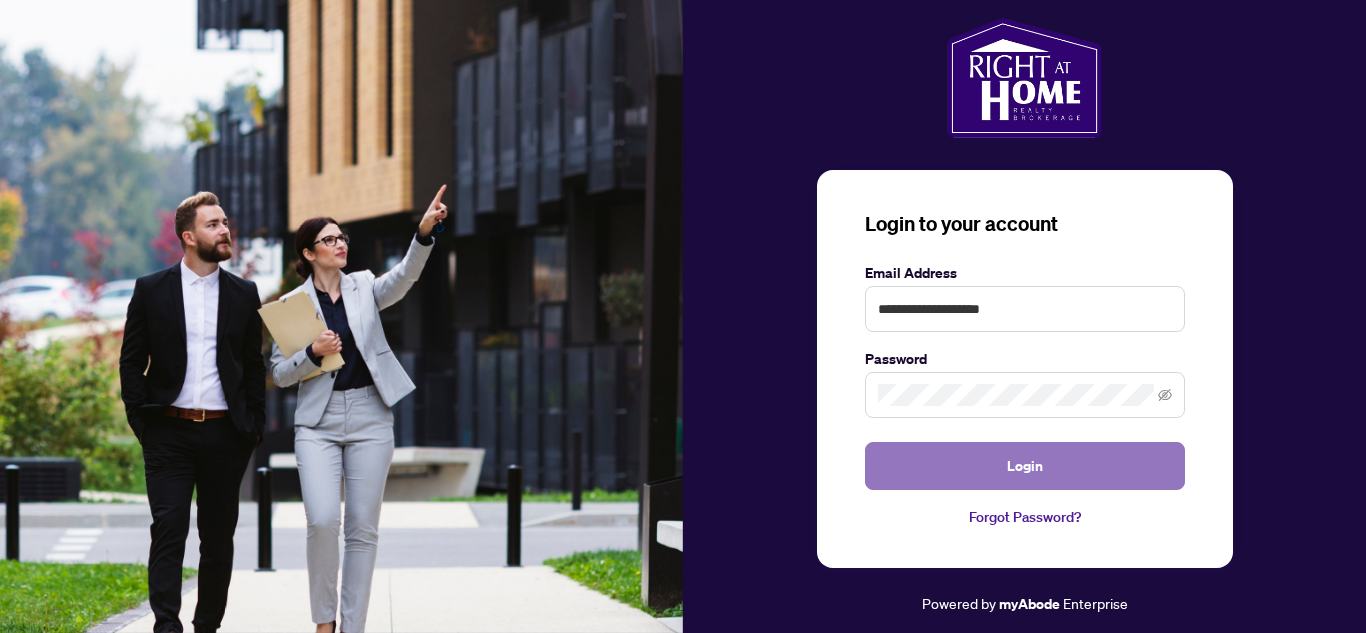 click on "Login" at bounding box center [1025, 466] 